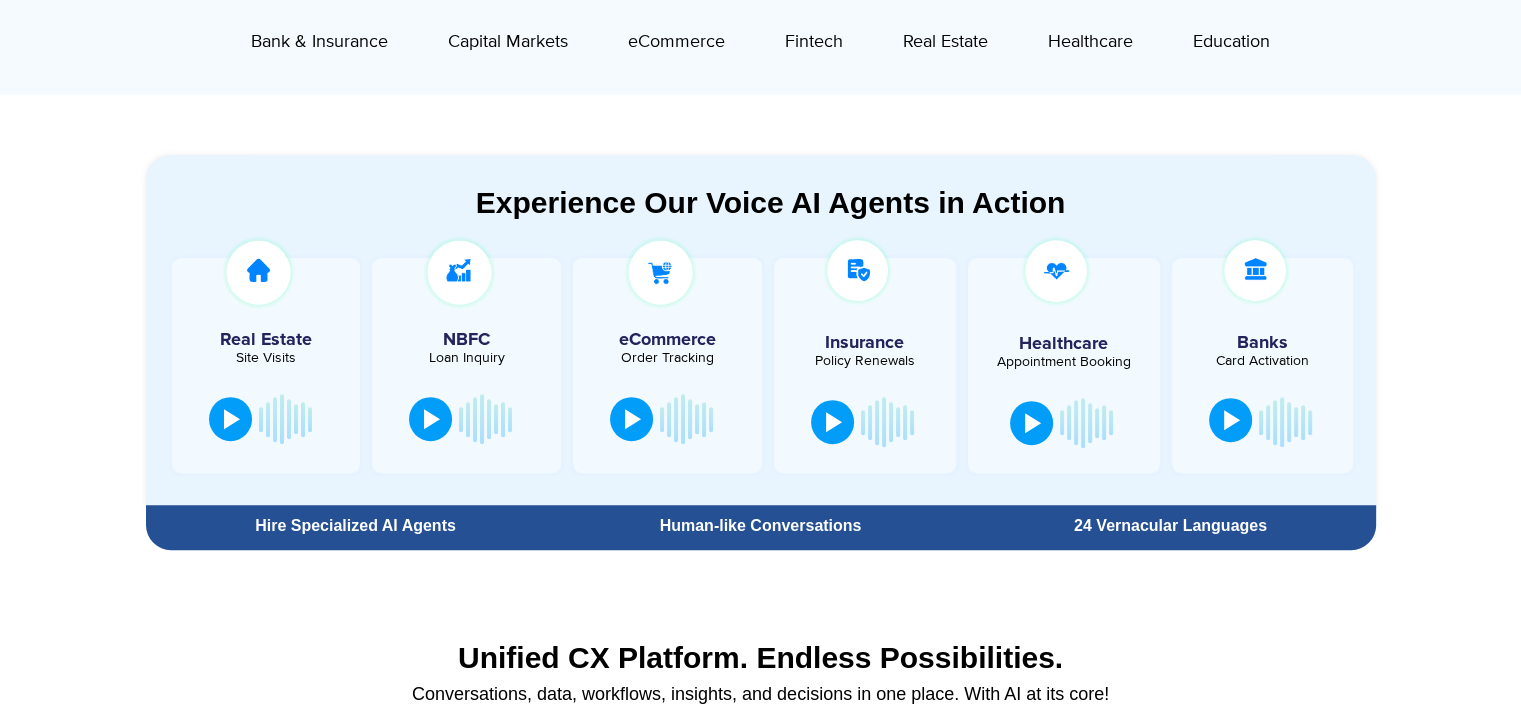 scroll, scrollTop: 884, scrollLeft: 0, axis: vertical 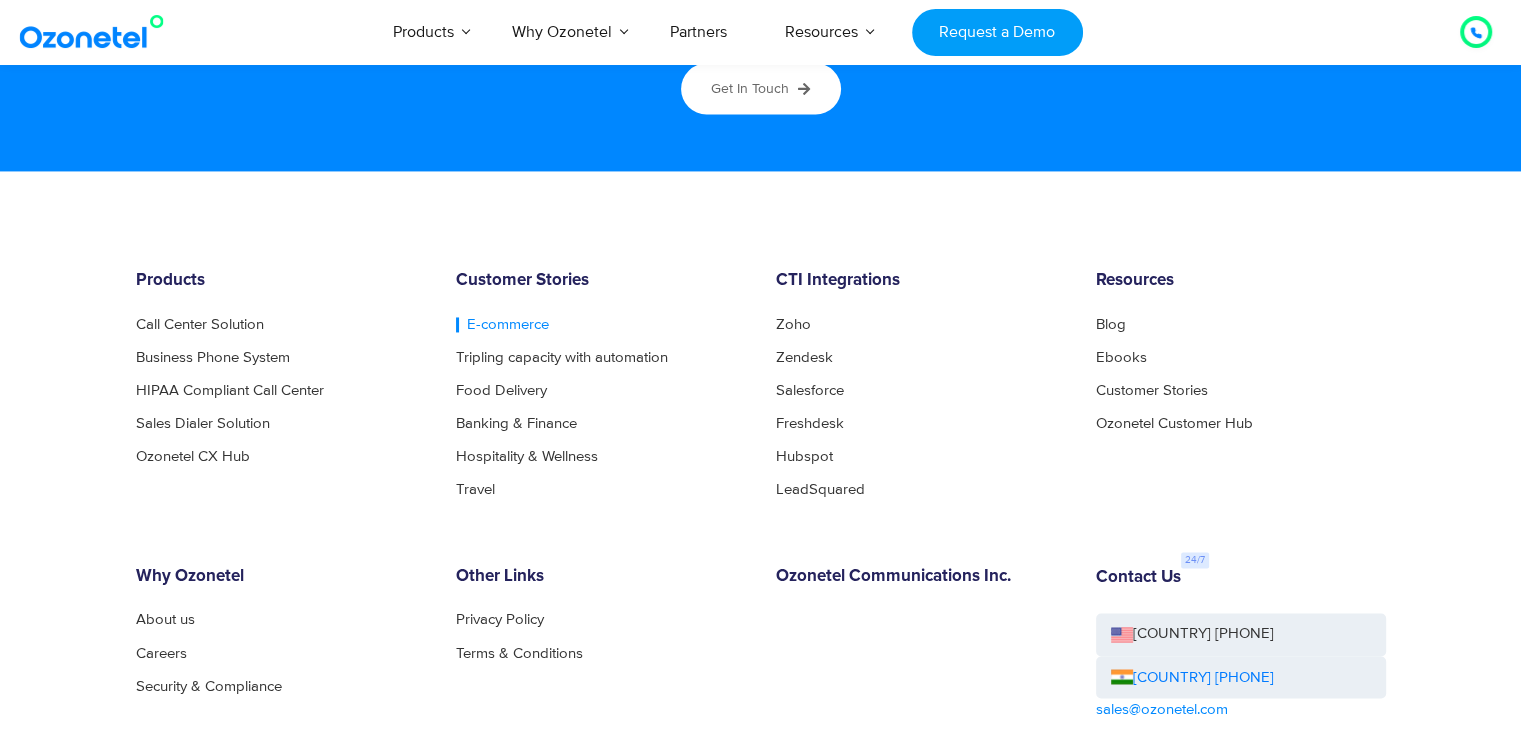 click on "E-commerce" at bounding box center (502, 324) 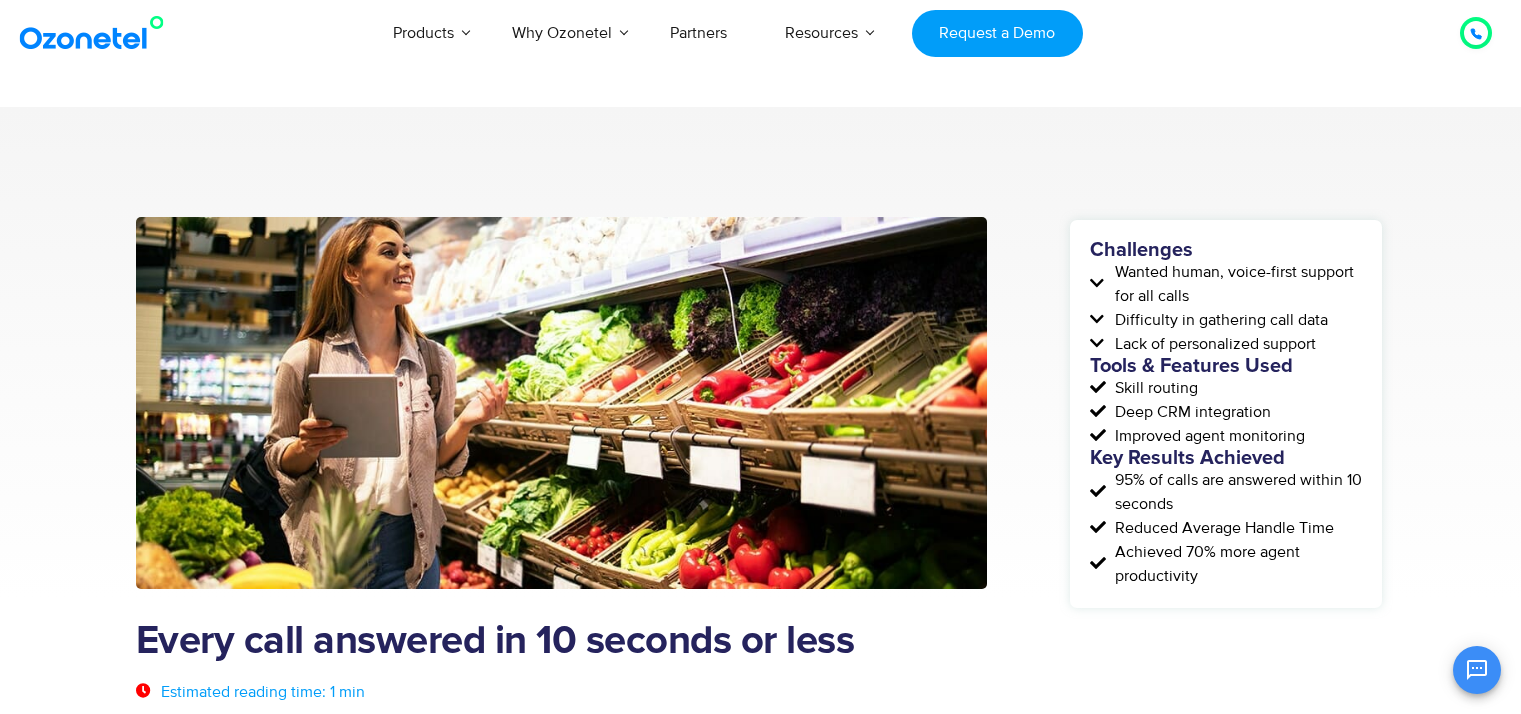 scroll, scrollTop: 0, scrollLeft: 0, axis: both 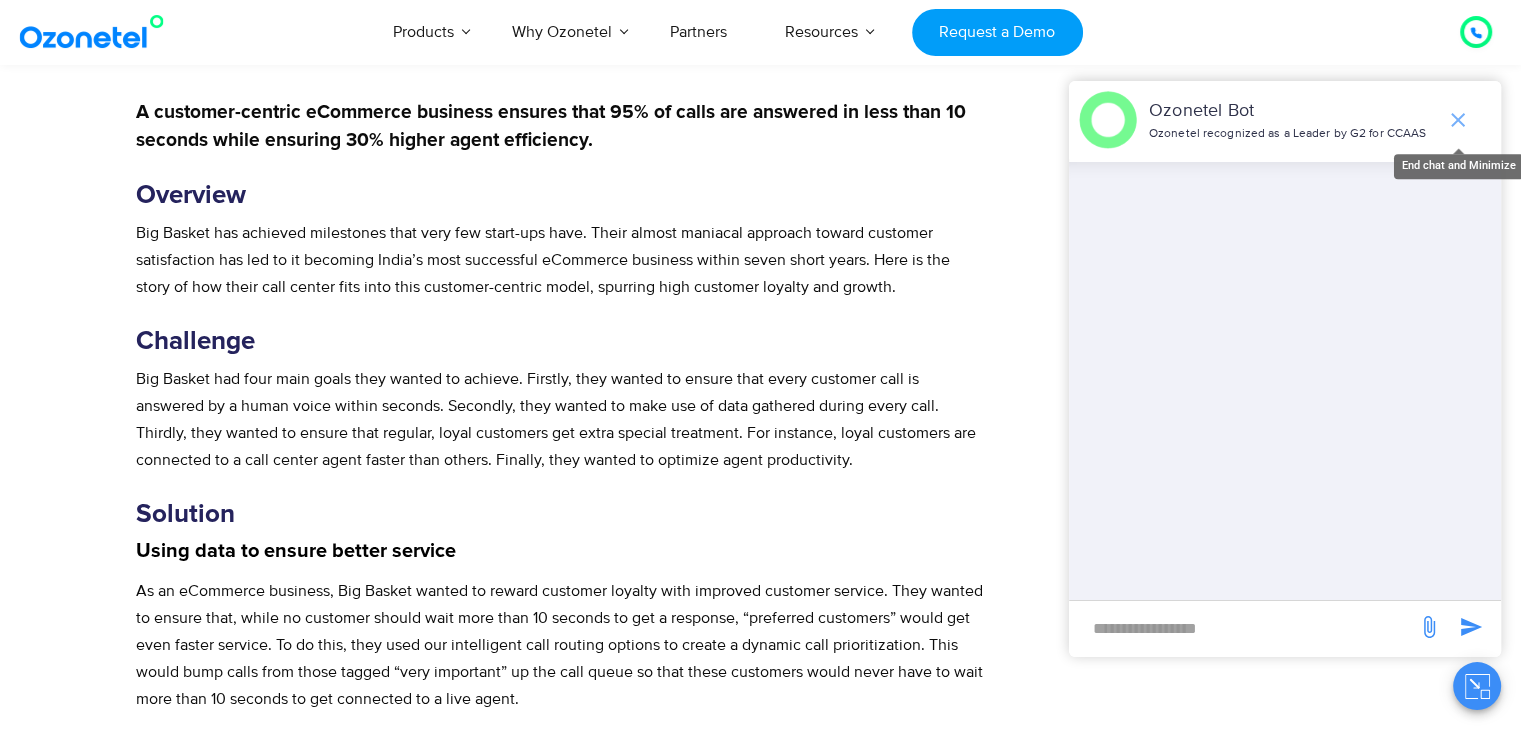 click 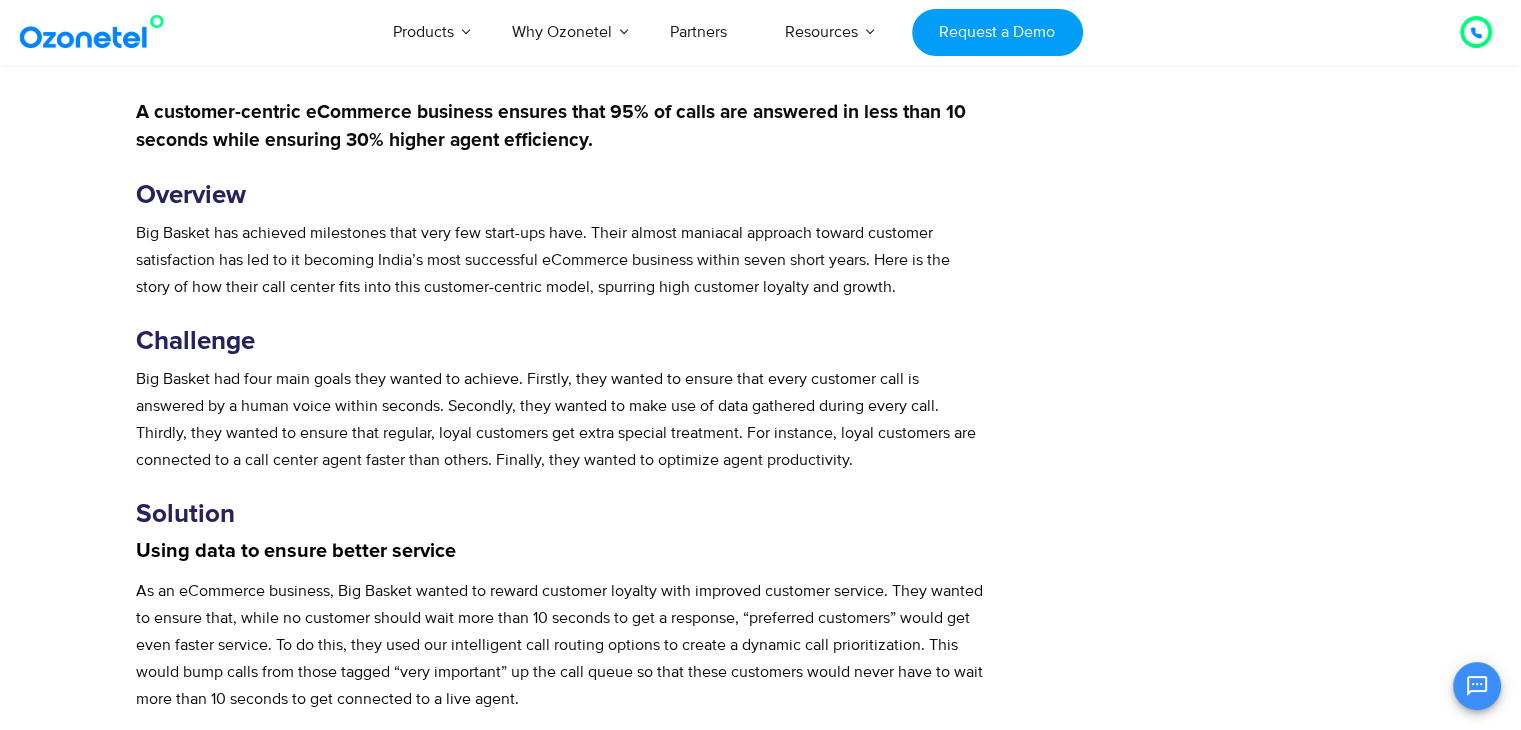 click 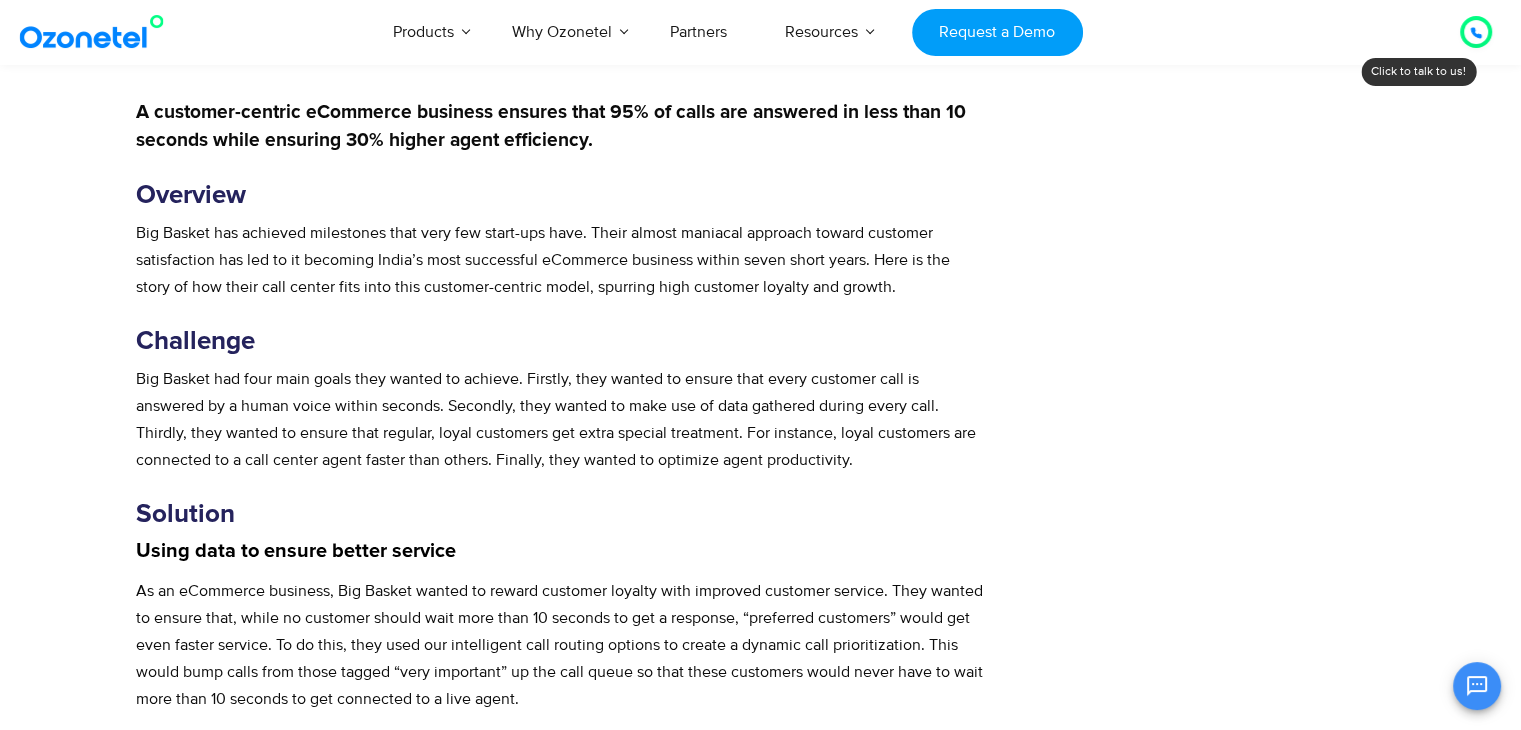 click at bounding box center [1476, 32] 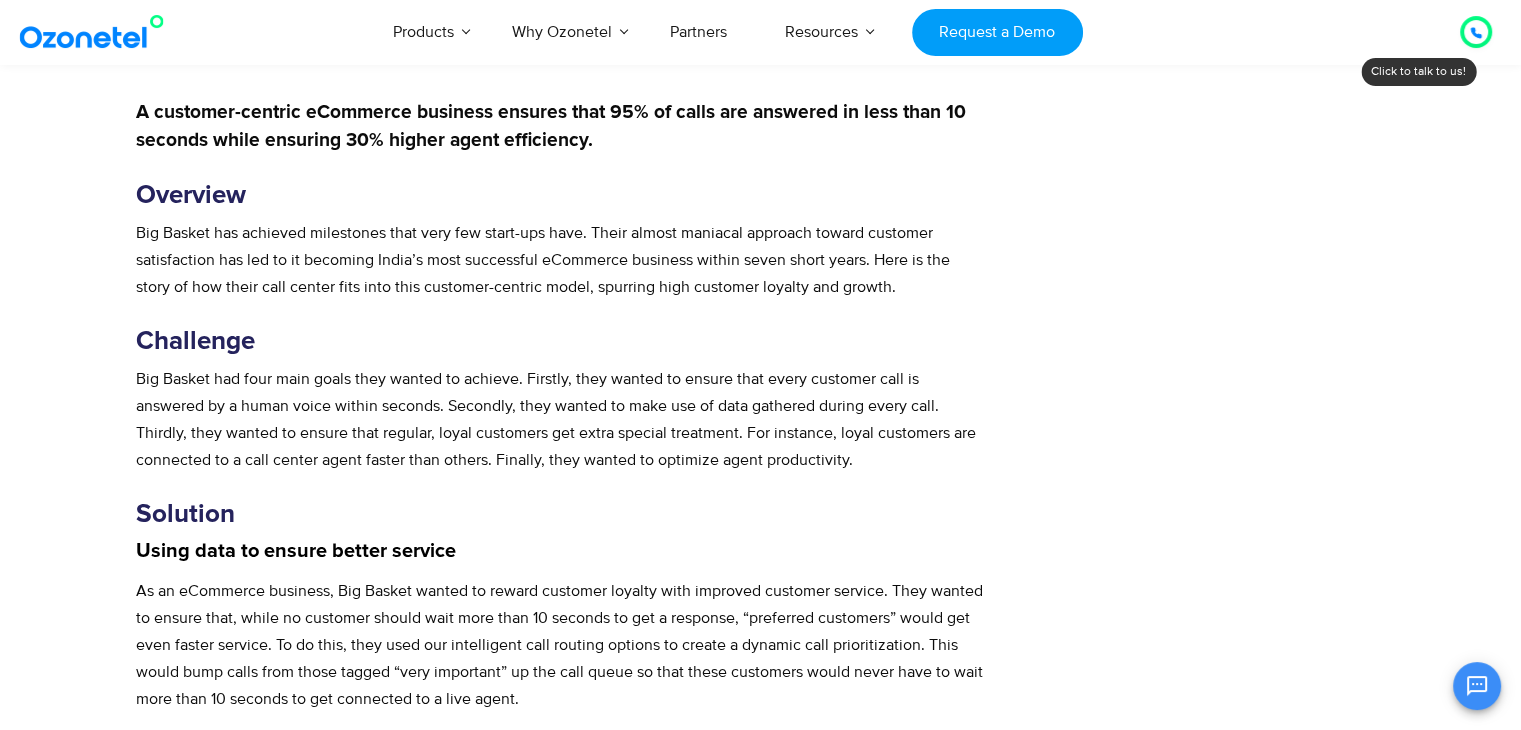 click at bounding box center (96, 32) 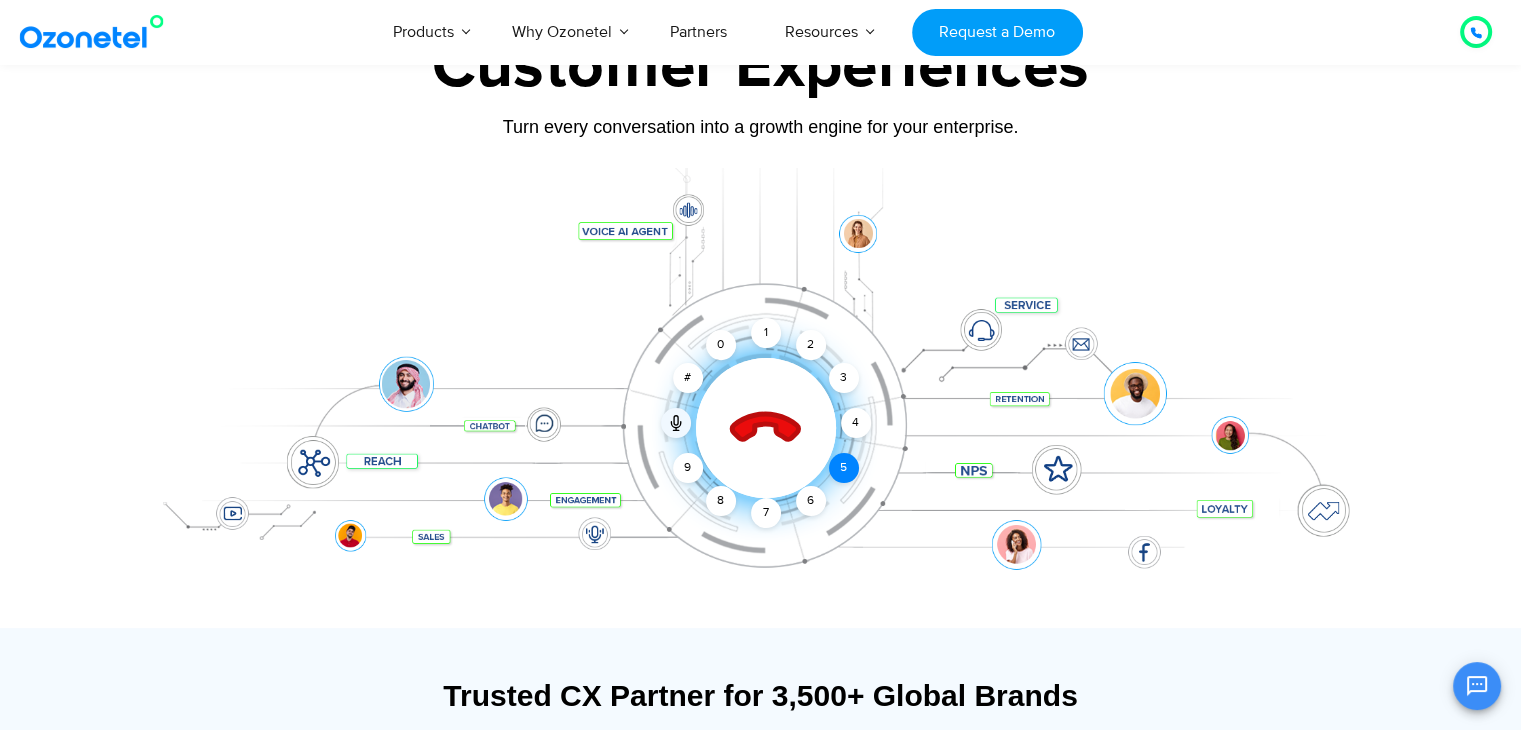 scroll, scrollTop: 160, scrollLeft: 0, axis: vertical 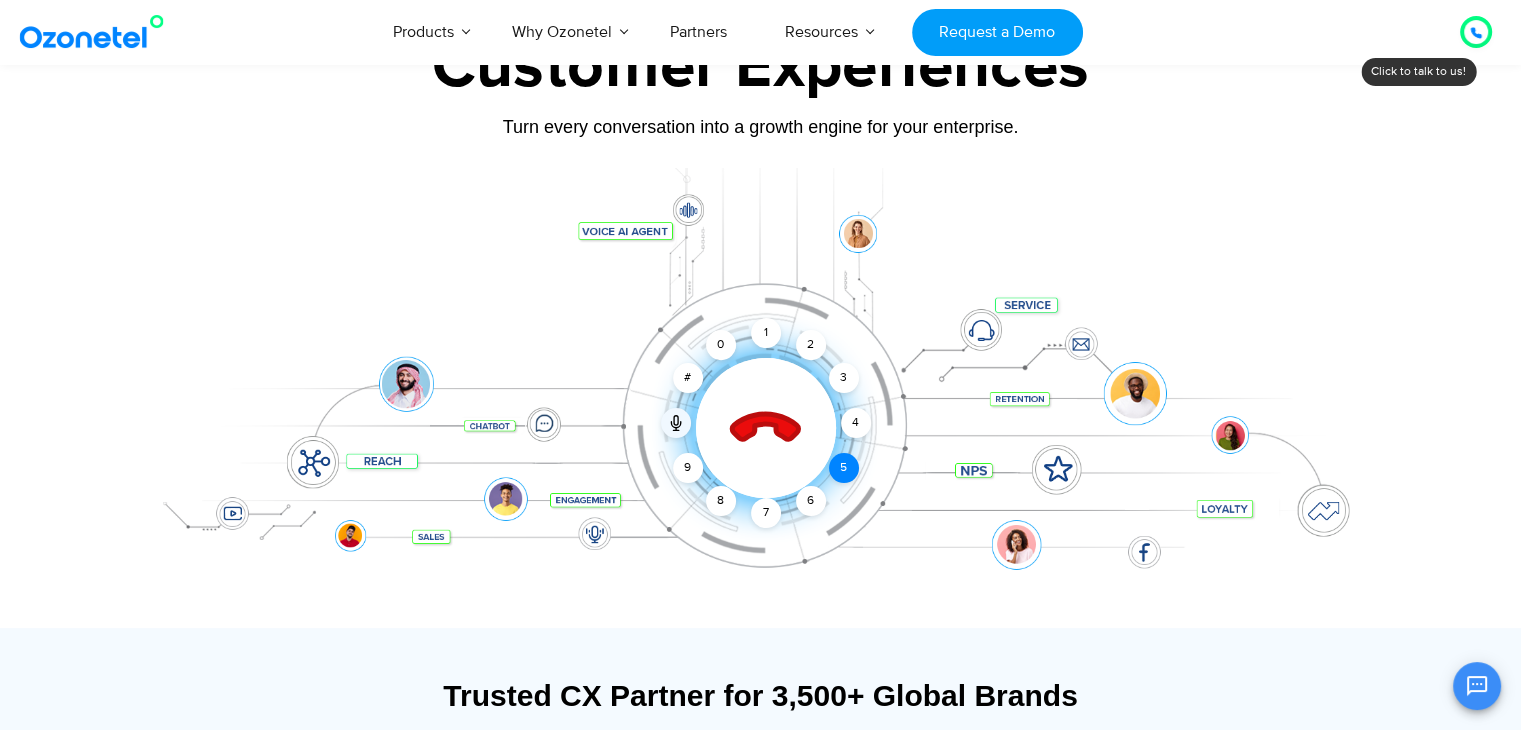 click at bounding box center [0, 0] 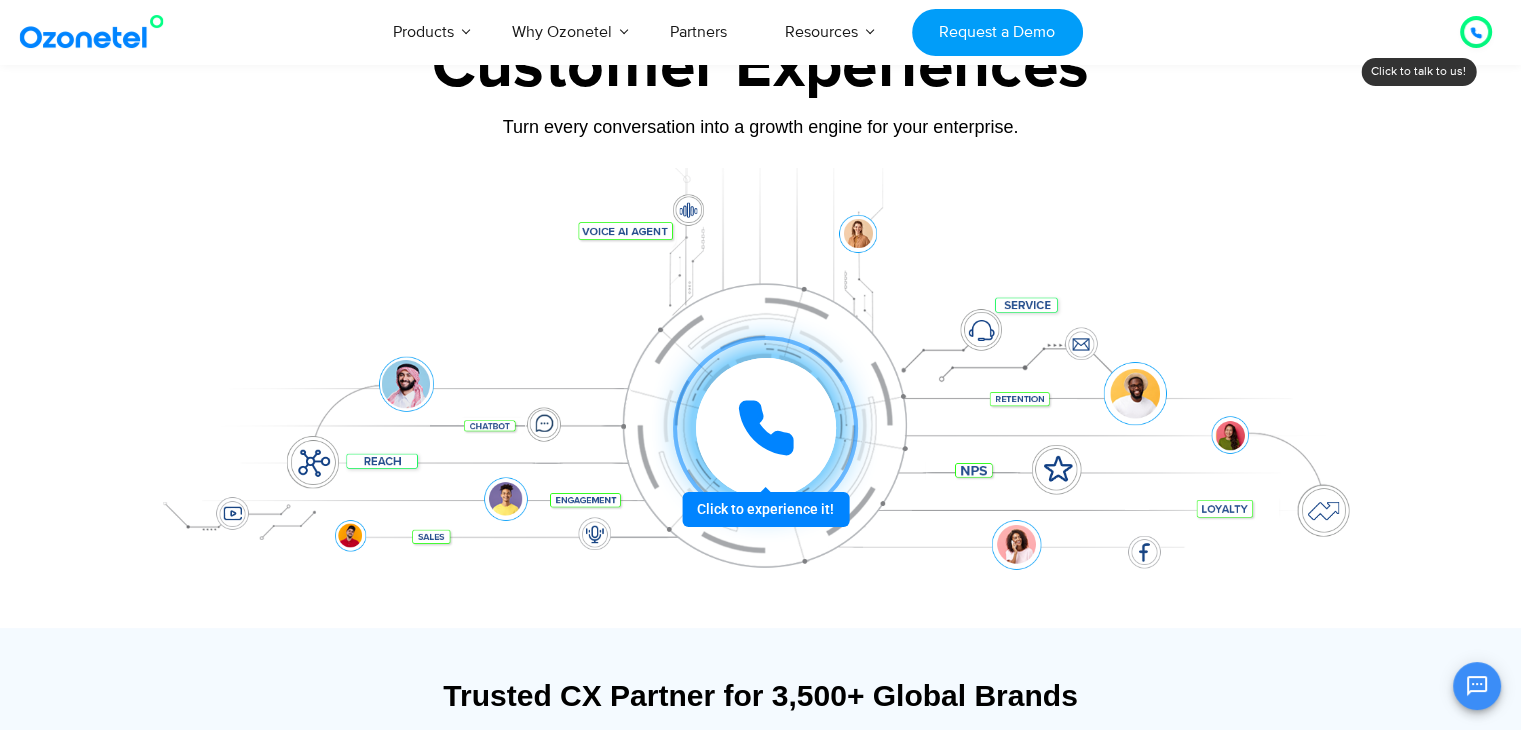 click 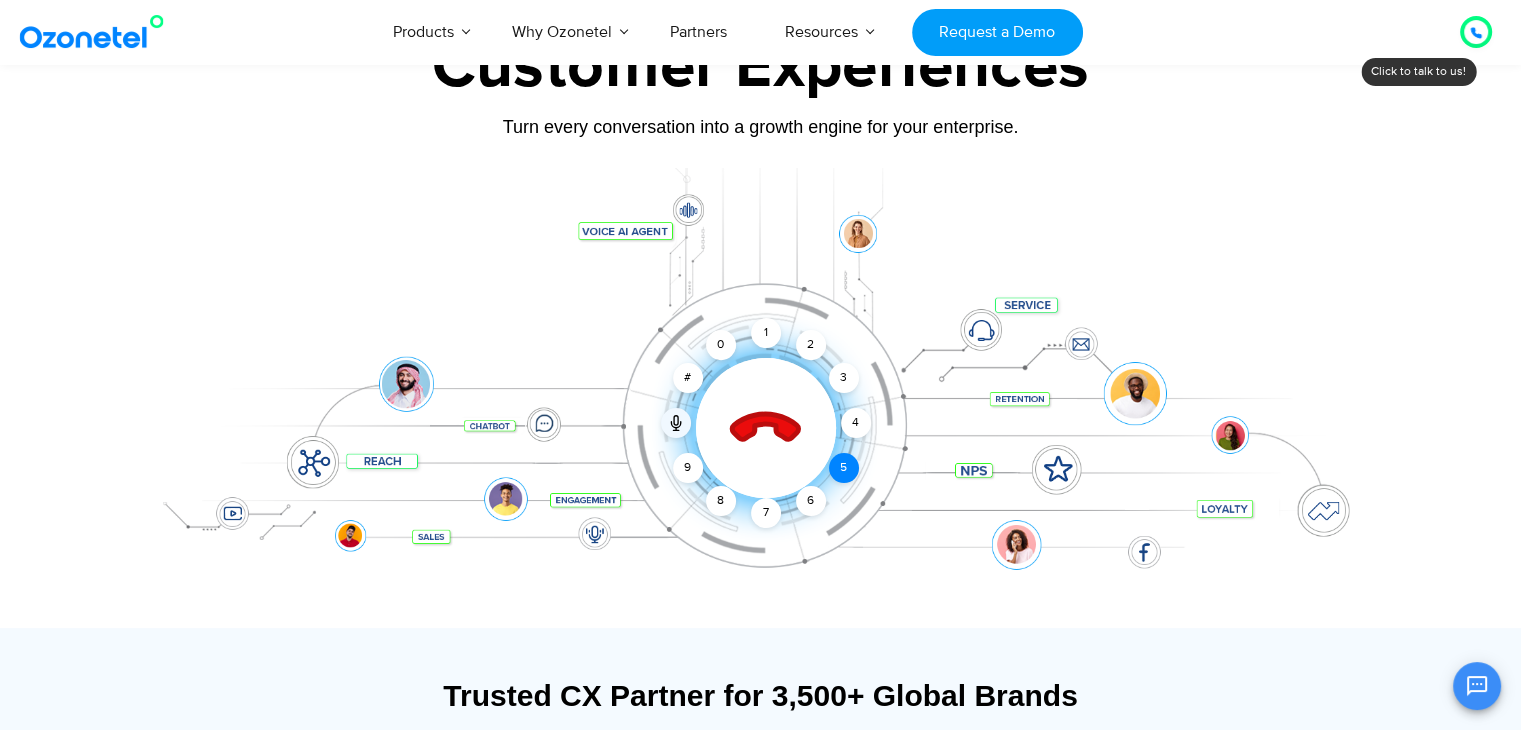 click on "Click to end call
Call ended
1 2 3 4 5 6 7 8 9
# 0" at bounding box center [761, 388] 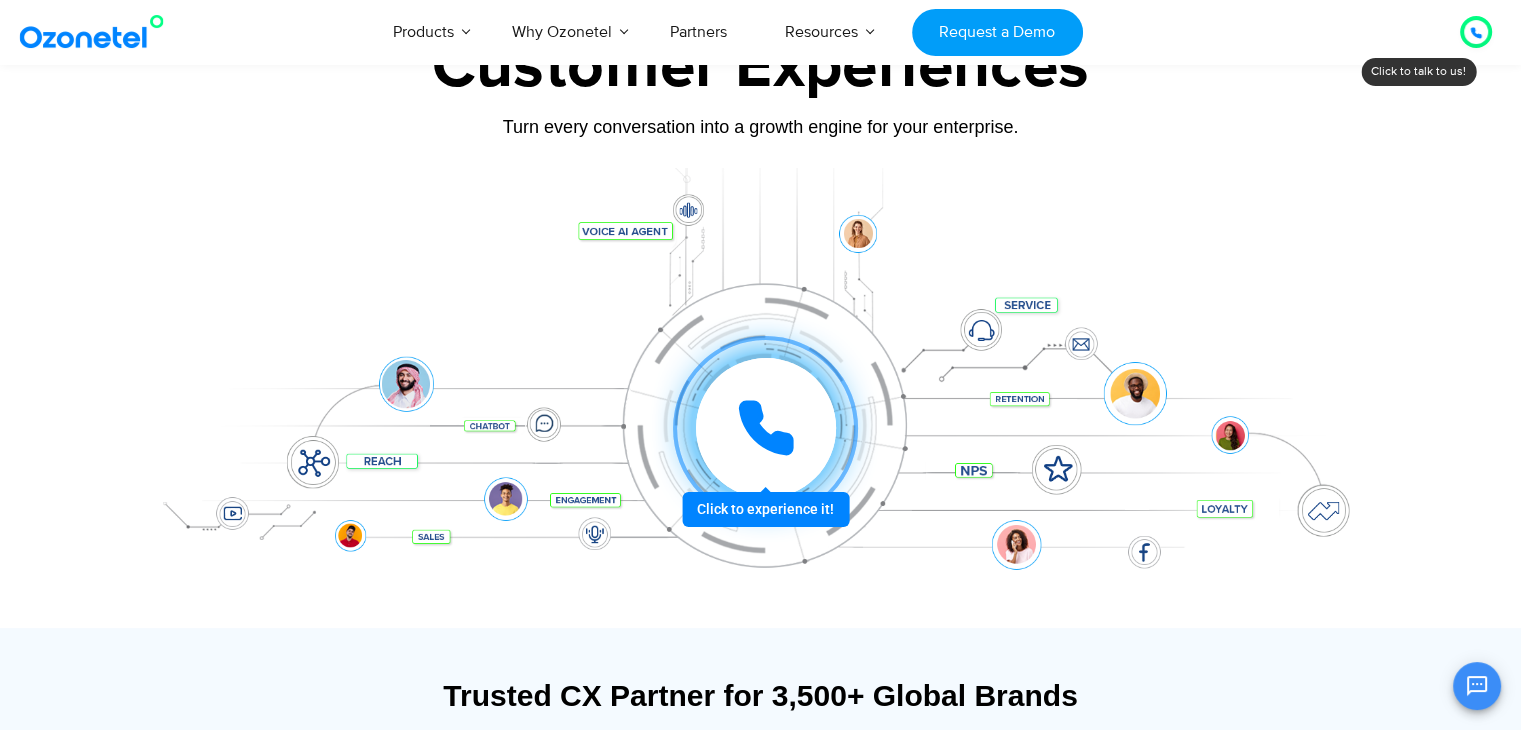 click 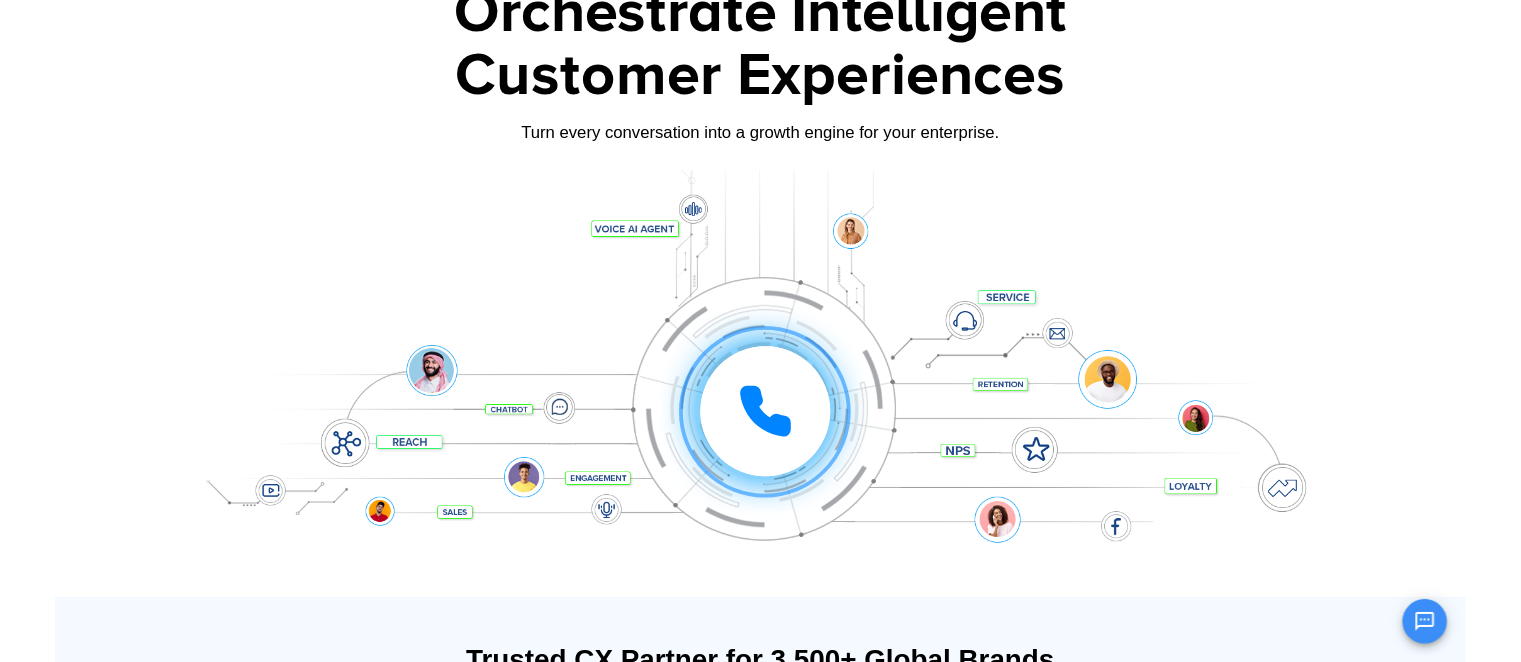 scroll, scrollTop: 0, scrollLeft: 0, axis: both 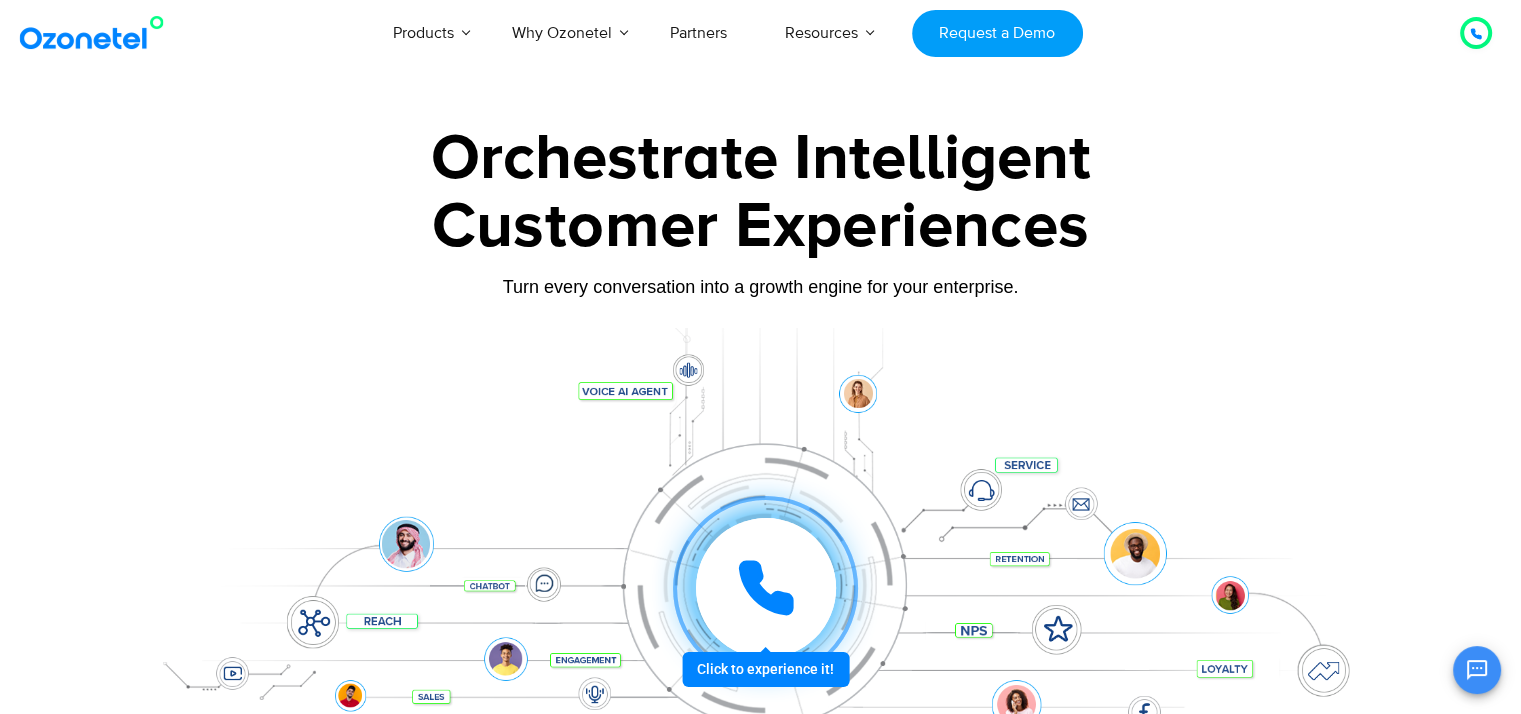 click at bounding box center [766, 588] 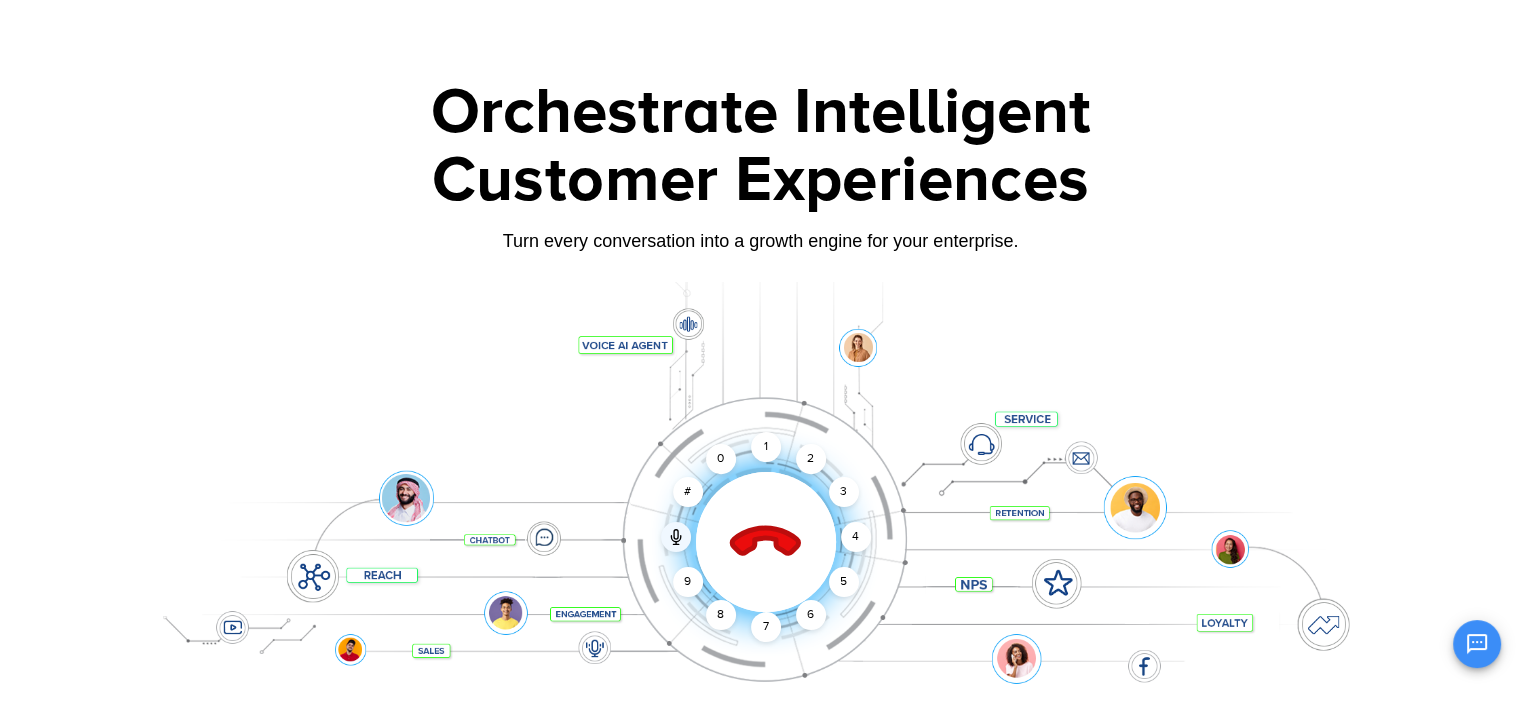 scroll, scrollTop: 88, scrollLeft: 0, axis: vertical 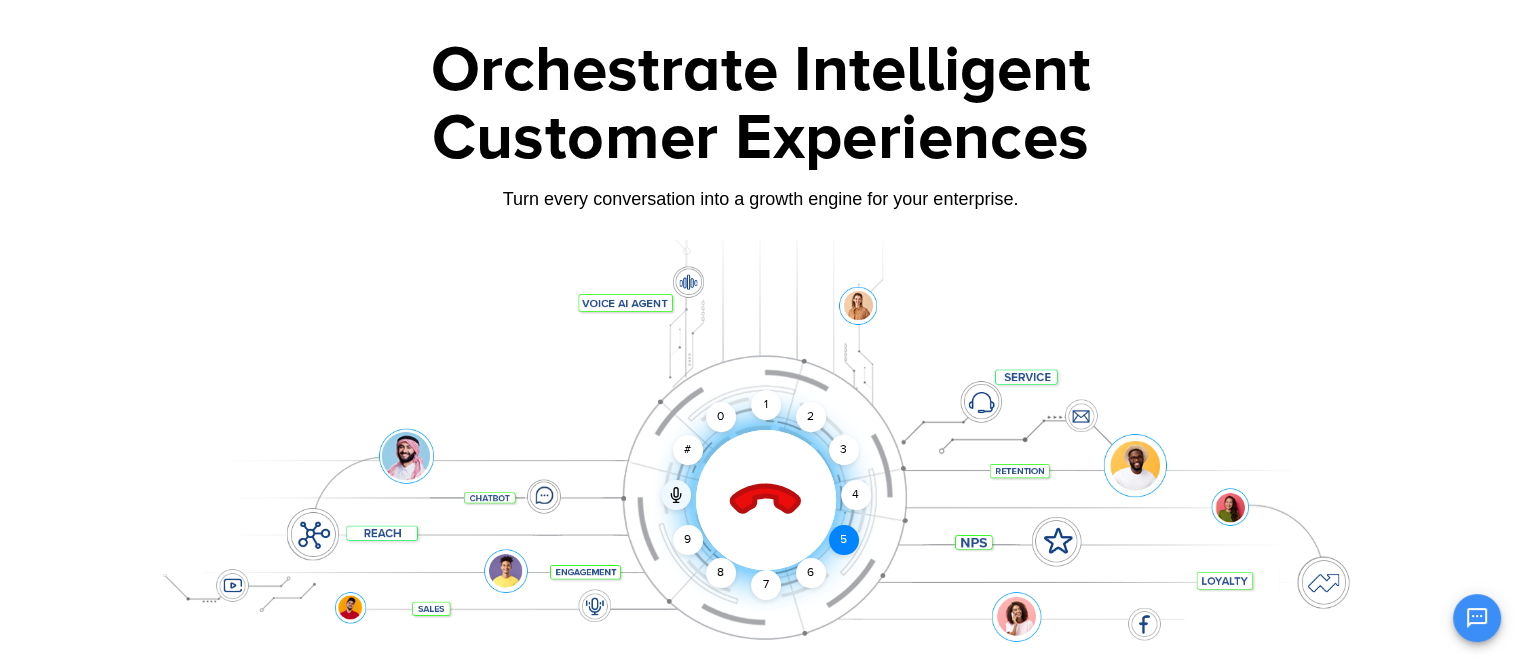 click on "5" at bounding box center (843, 540) 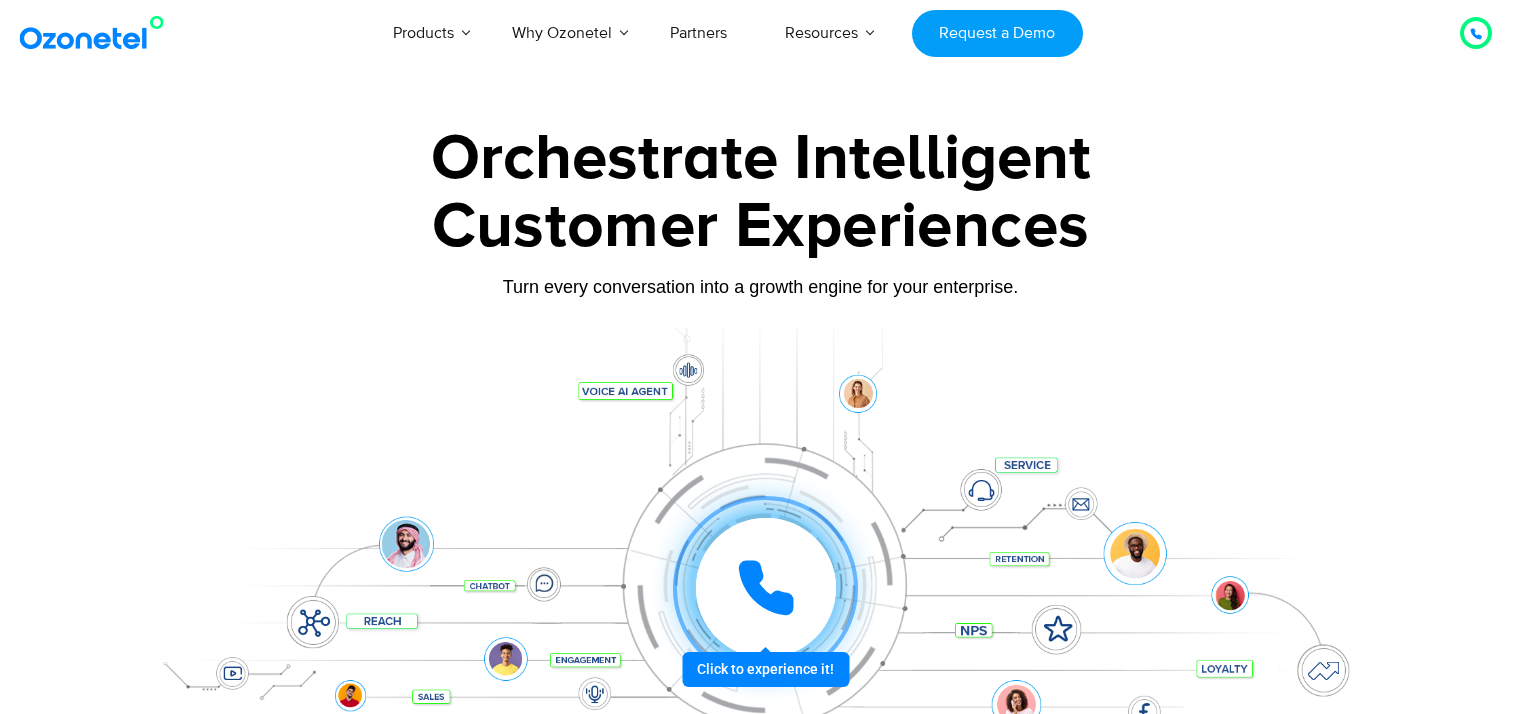 click 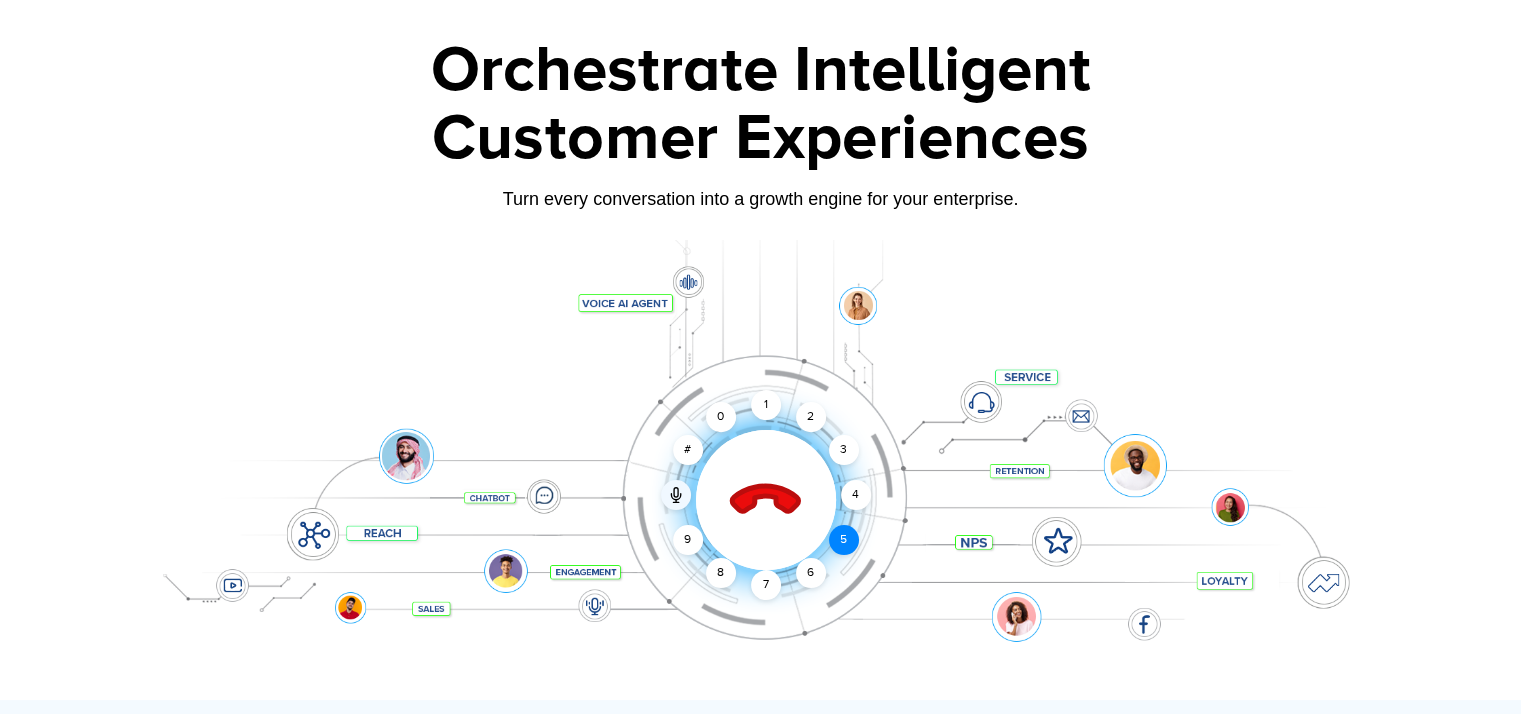 scroll, scrollTop: 88, scrollLeft: 0, axis: vertical 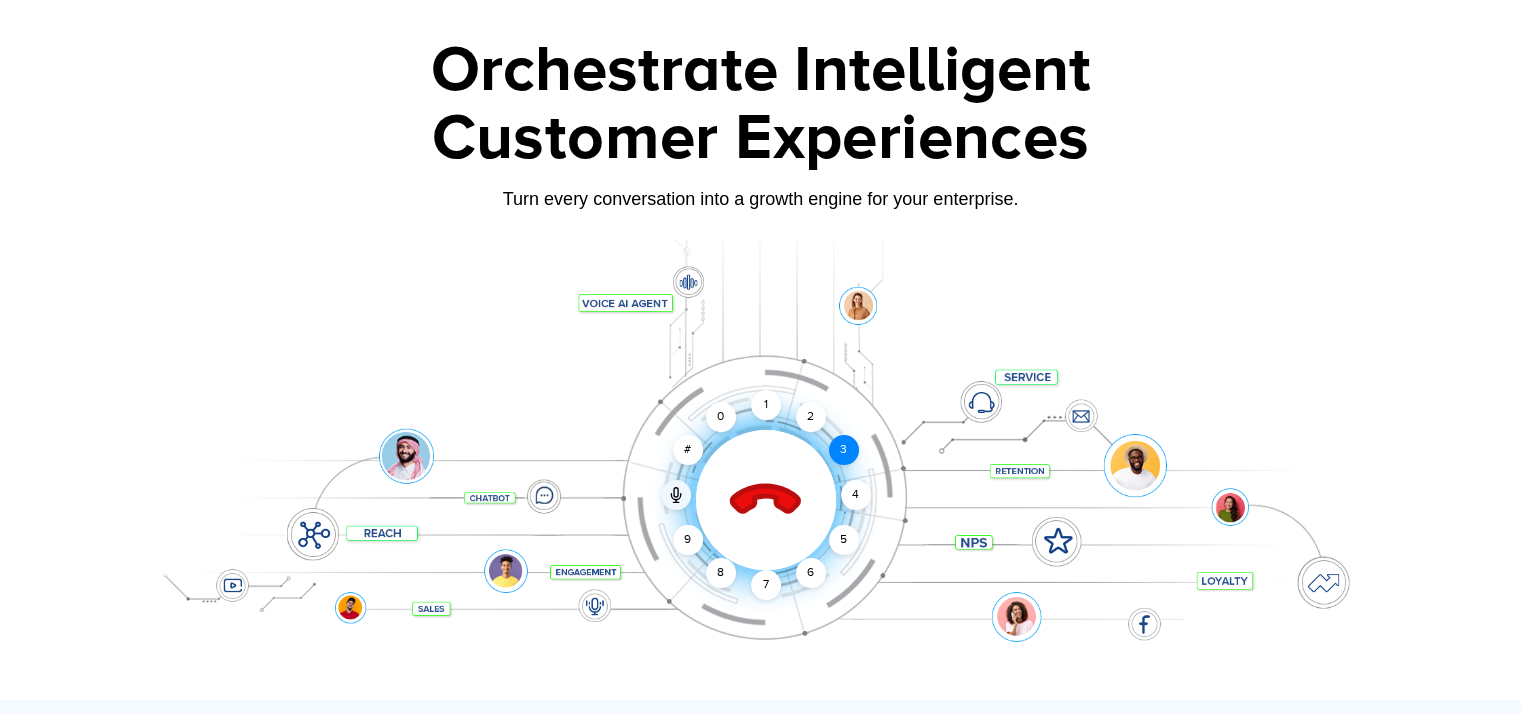 click on "3" at bounding box center (843, 450) 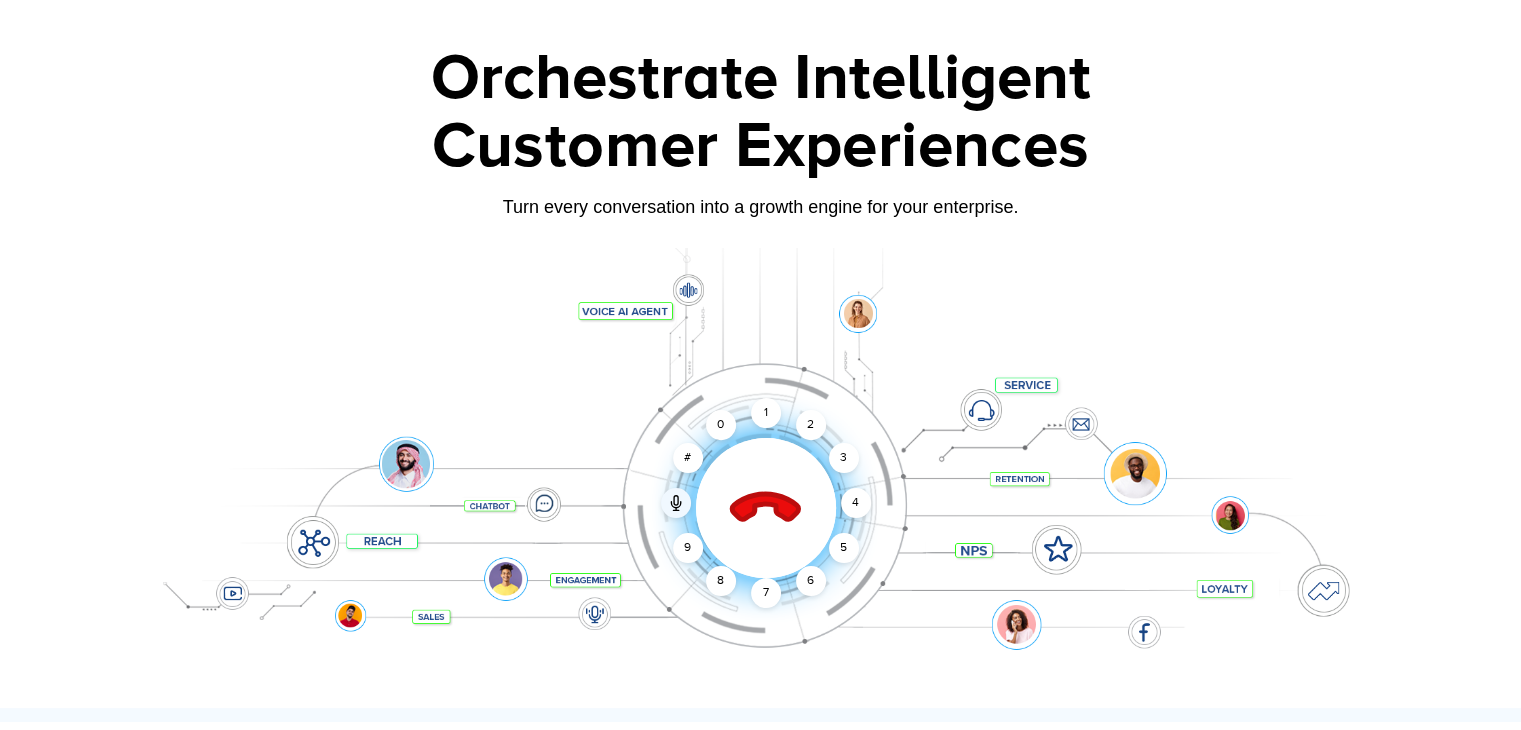 scroll, scrollTop: 0, scrollLeft: 0, axis: both 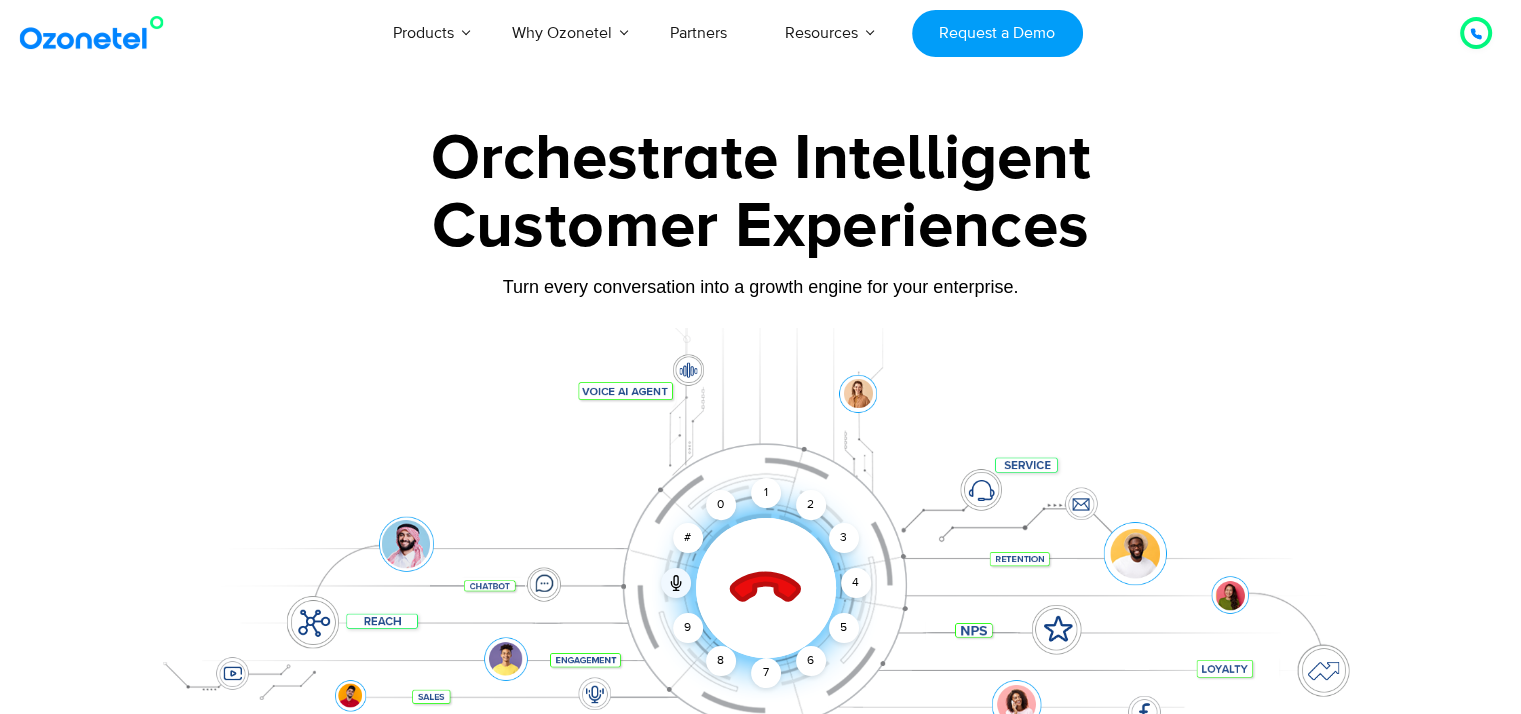 click at bounding box center [1476, 33] 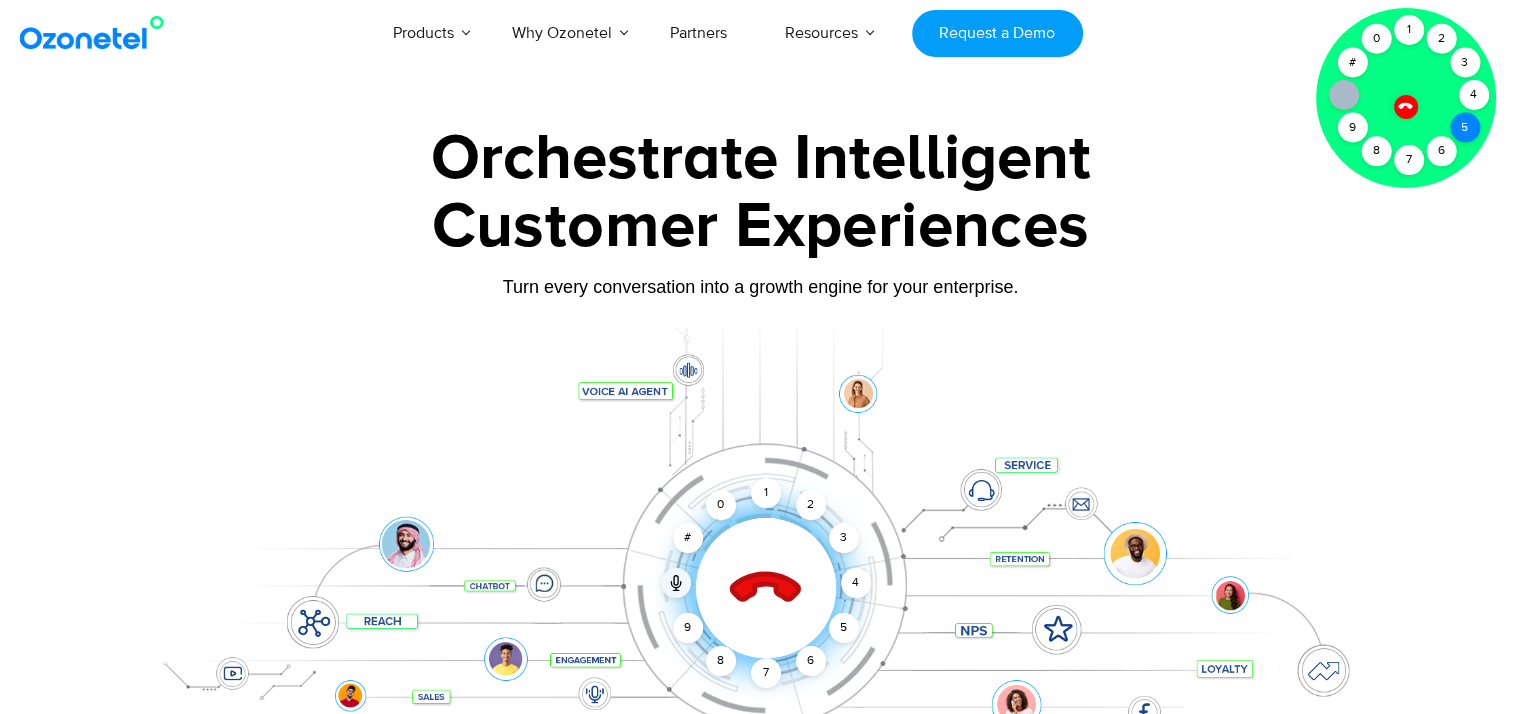 click on "5" at bounding box center (1465, 128) 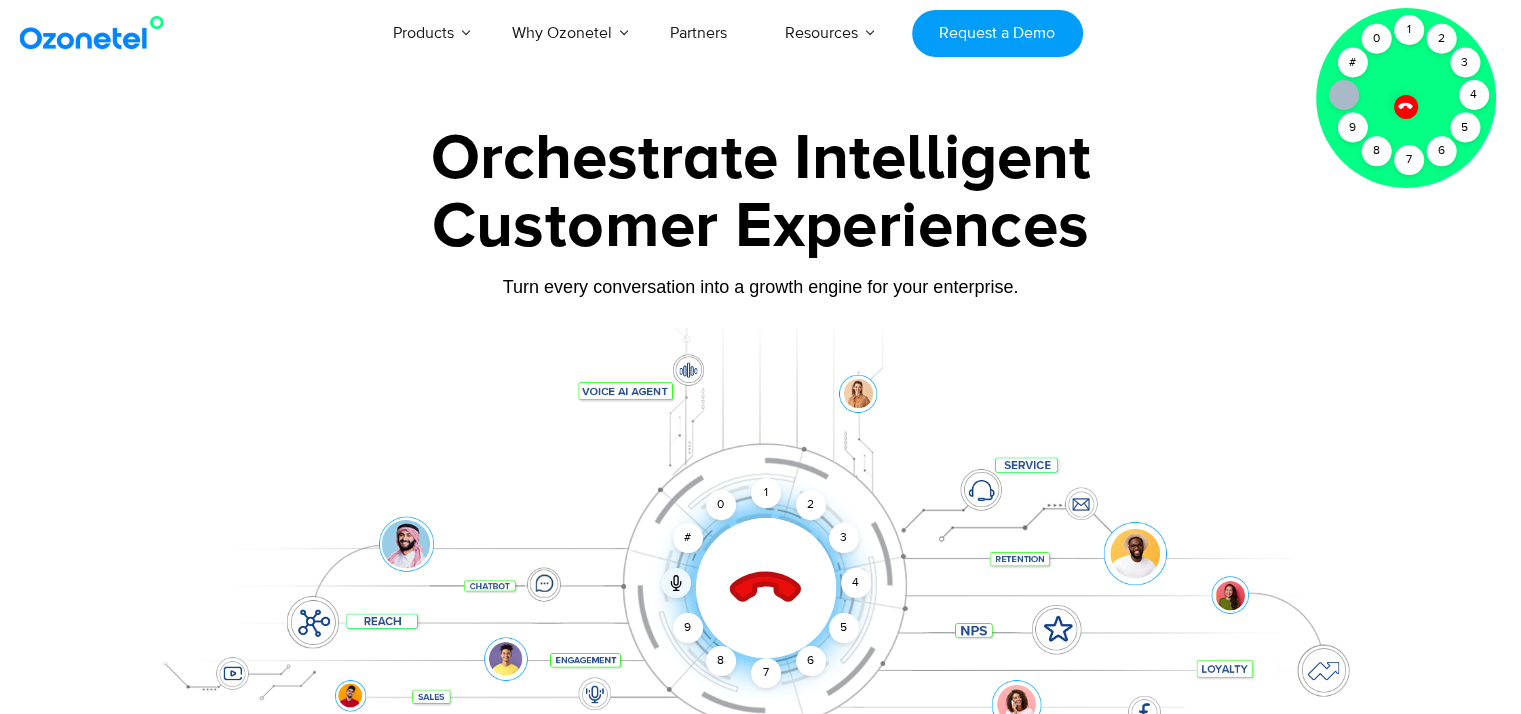 click at bounding box center (1344, 95) 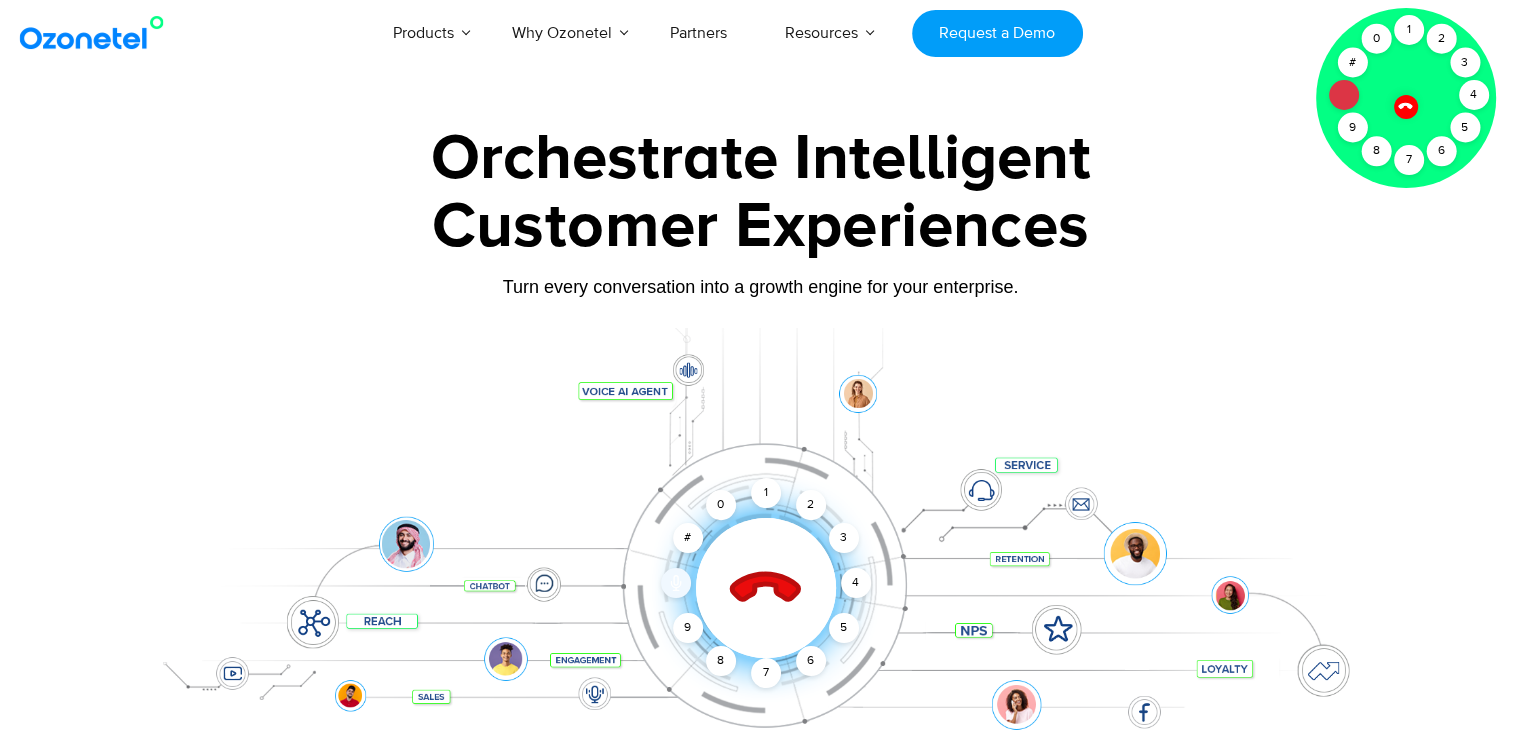 click 